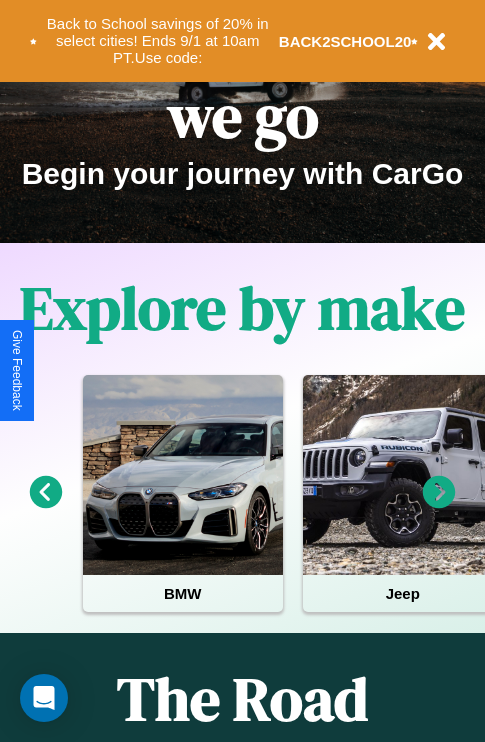 scroll, scrollTop: 0, scrollLeft: 0, axis: both 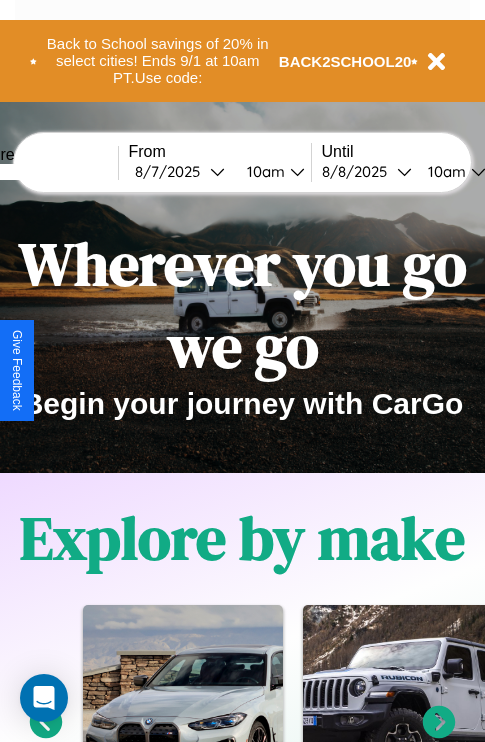 click at bounding box center (43, 172) 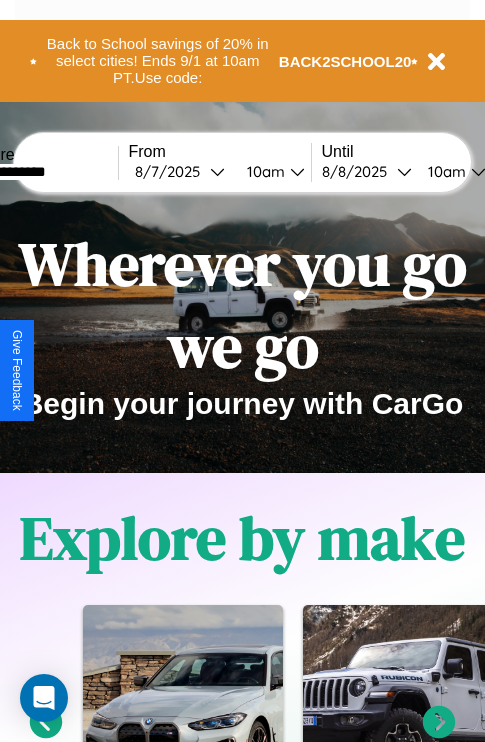 type on "**********" 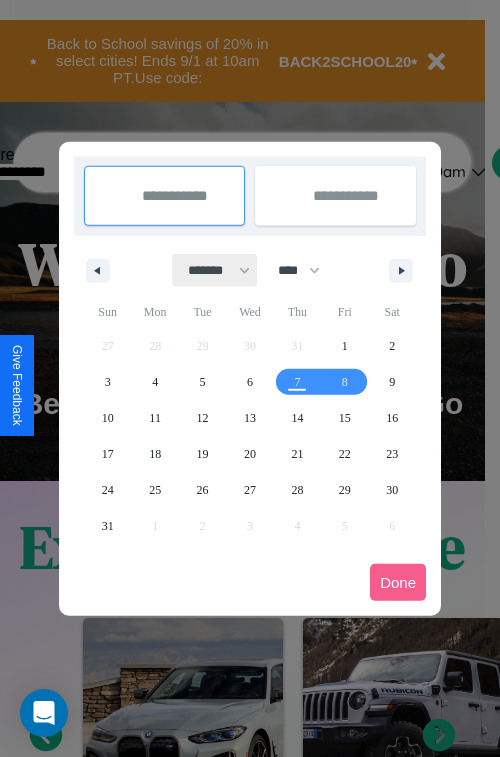 click on "******* ******** ***** ***** *** **** **** ****** ********* ******* ******** ********" at bounding box center [215, 270] 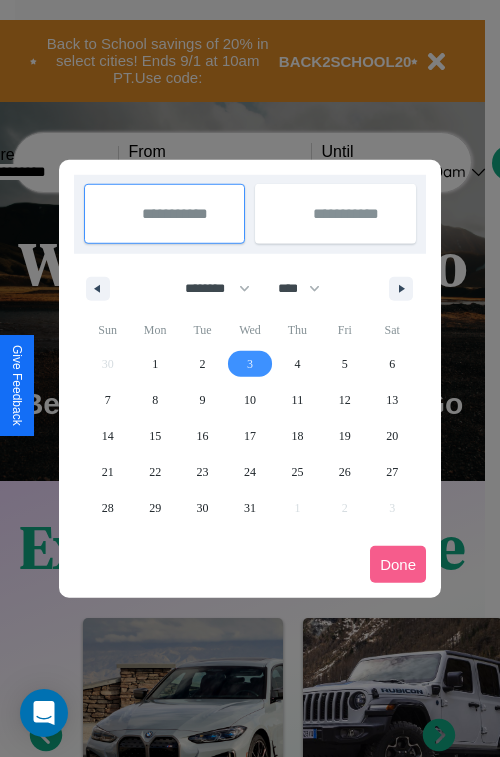 click on "3" at bounding box center [250, 364] 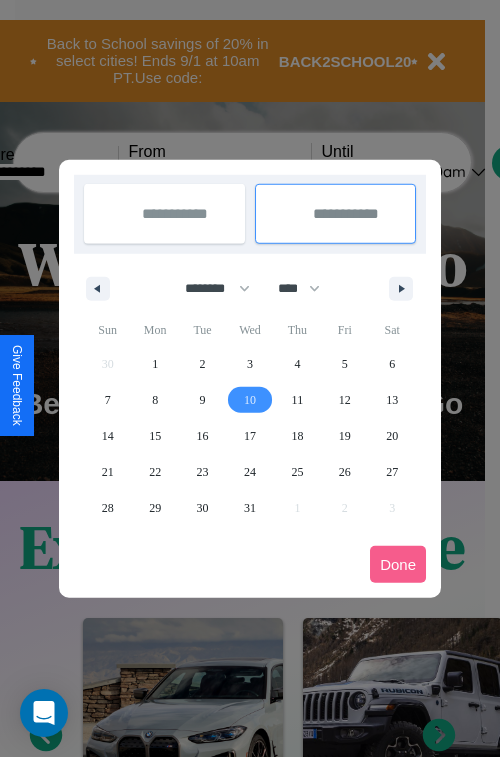click on "10" at bounding box center [250, 400] 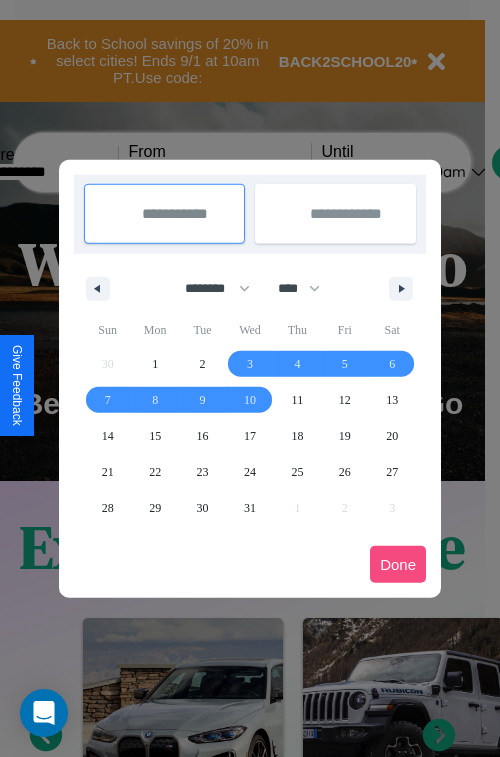 click on "Done" at bounding box center [398, 564] 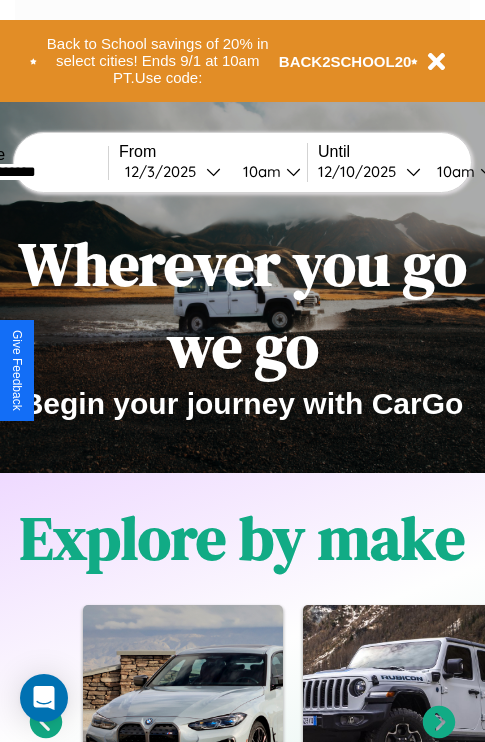 scroll, scrollTop: 0, scrollLeft: 77, axis: horizontal 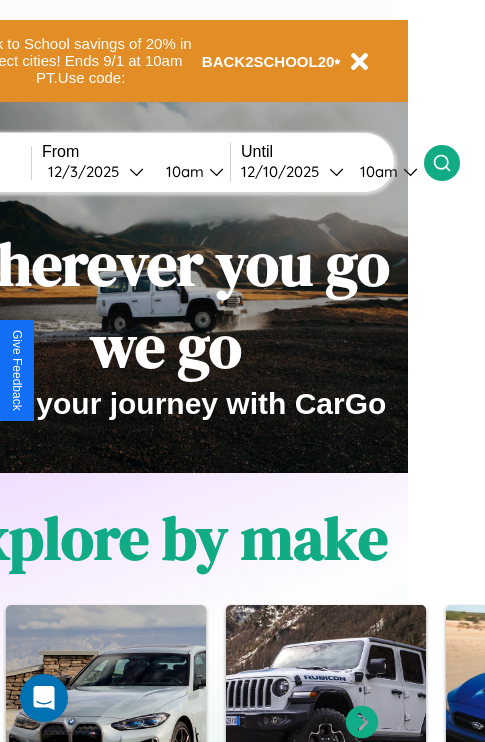 click 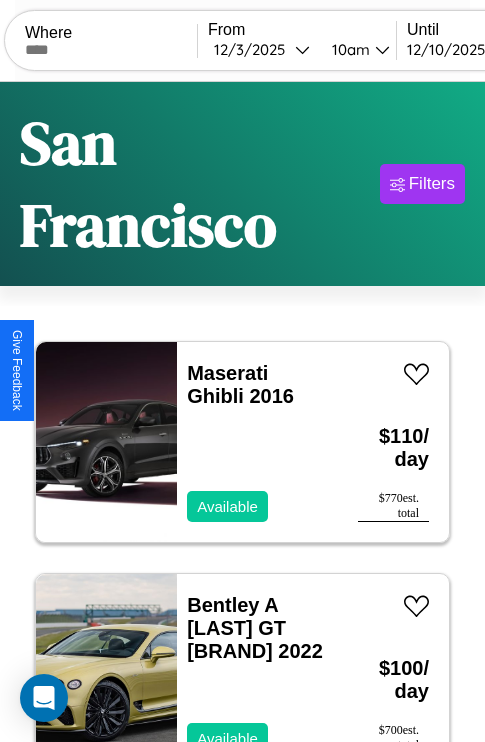 scroll, scrollTop: 154, scrollLeft: 0, axis: vertical 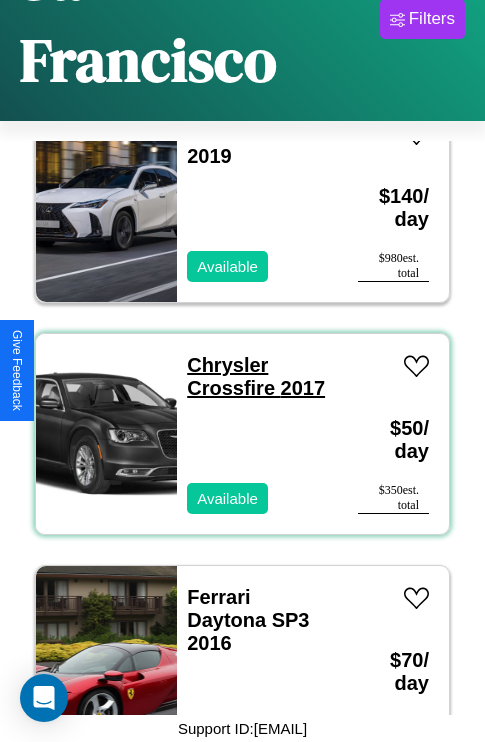 click on "Chrysler   Crossfire   2017" at bounding box center (256, 376) 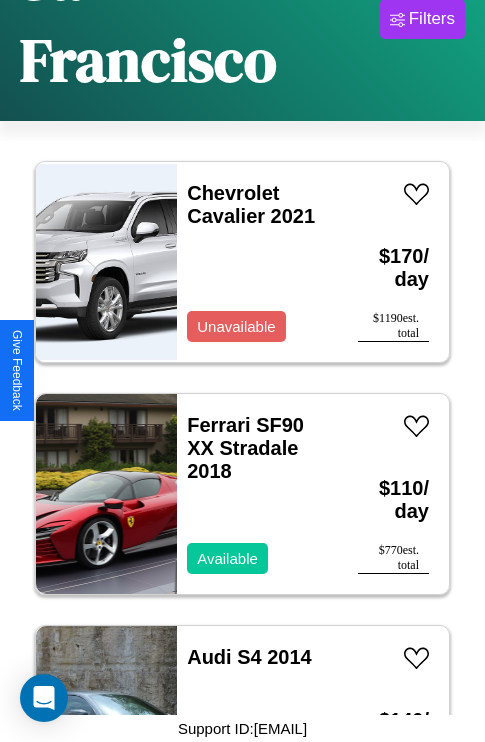 scroll, scrollTop: 6803, scrollLeft: 0, axis: vertical 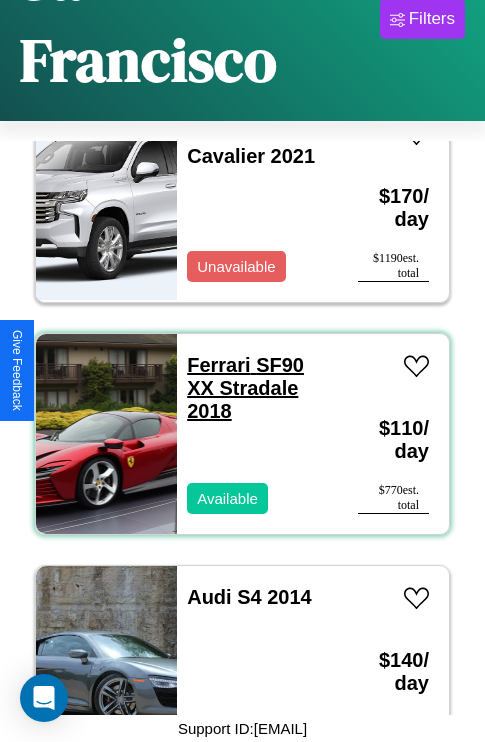 click on "Ferrari   SF90 XX Stradale   2018" at bounding box center (245, 388) 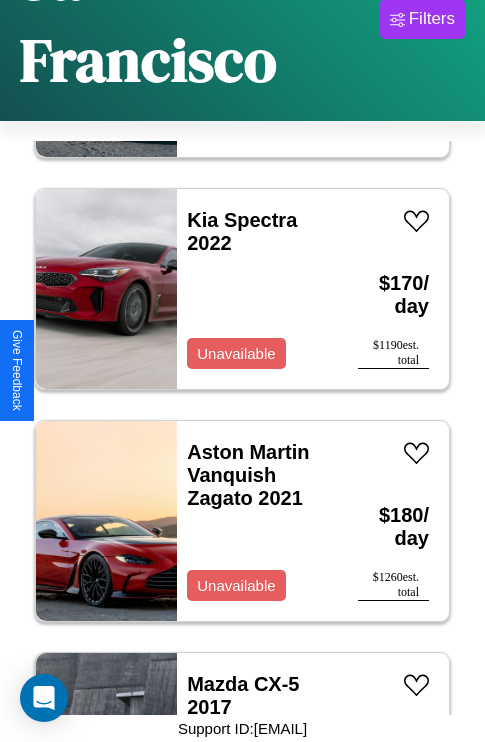 scroll, scrollTop: 8427, scrollLeft: 0, axis: vertical 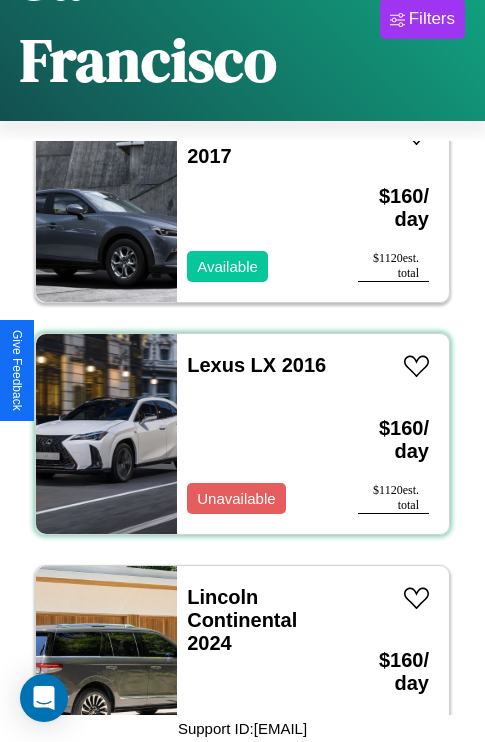 click on "Lexus   LX   2016 Unavailable" at bounding box center (257, 434) 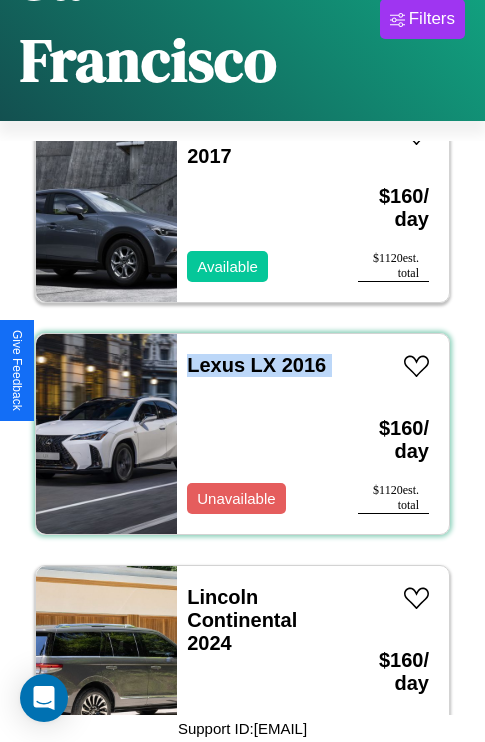 click on "Lexus   LX   2016 Unavailable" at bounding box center (257, 434) 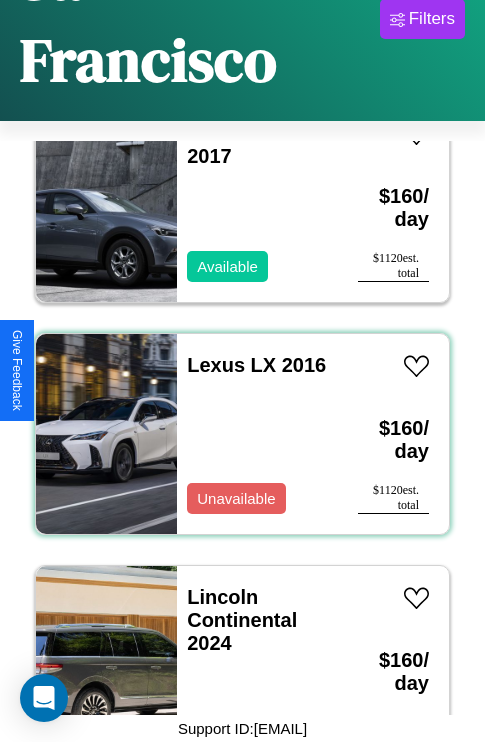 click on "Lexus   LX   2016 Unavailable" at bounding box center [257, 434] 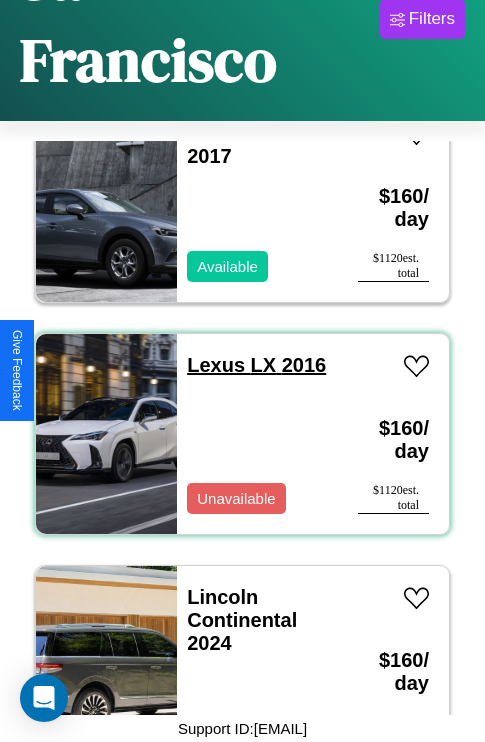click on "Lexus   LX   2016" at bounding box center (256, 365) 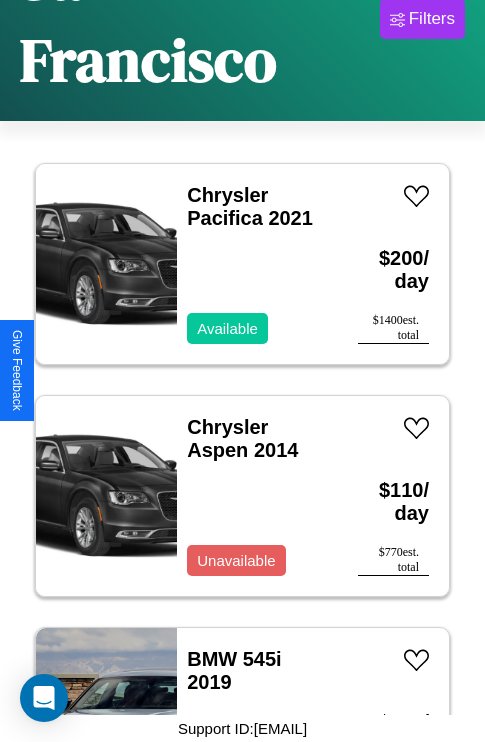 scroll, scrollTop: 1235, scrollLeft: 0, axis: vertical 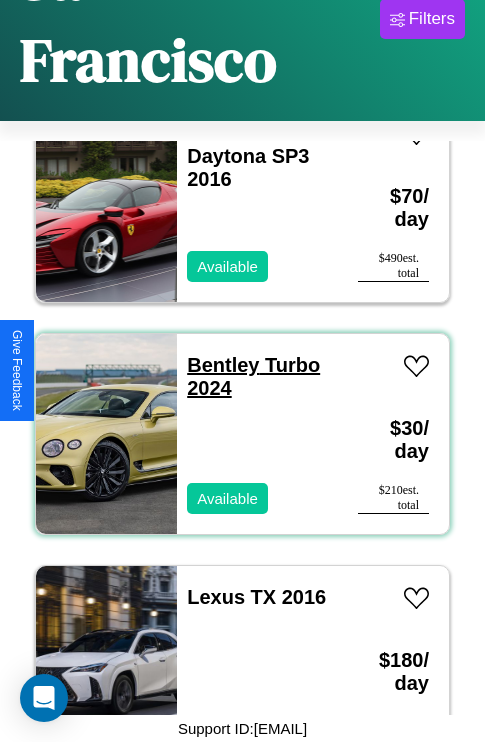 click on "Bentley   Turbo   2024" at bounding box center (253, 376) 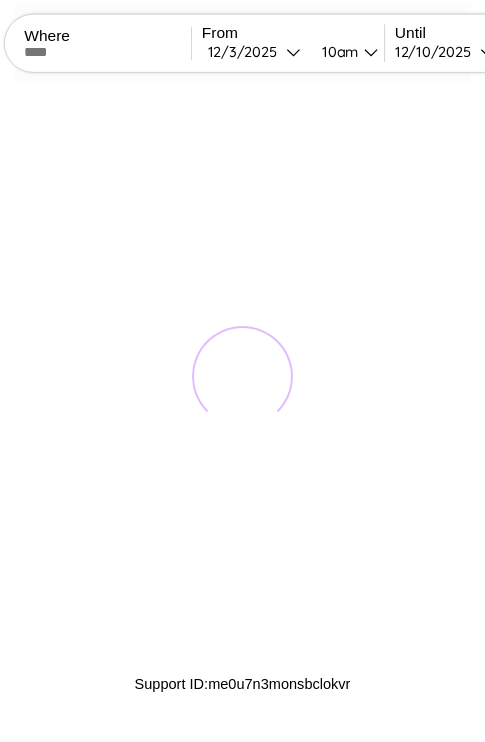 scroll, scrollTop: 0, scrollLeft: 0, axis: both 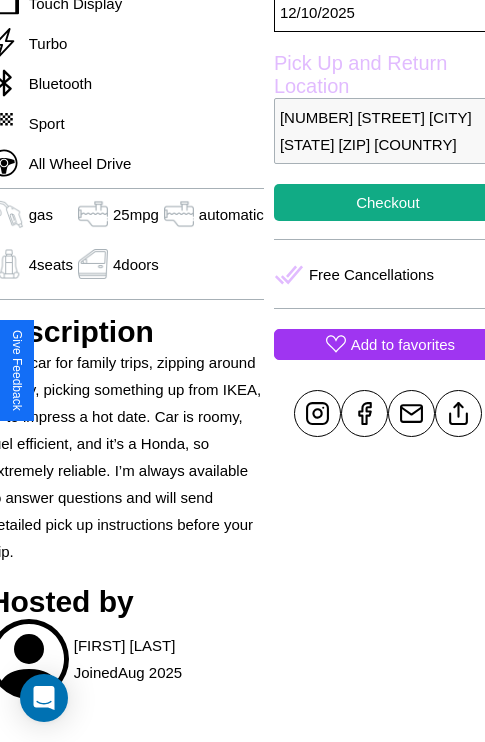 click on "Add to favorites" at bounding box center [403, 344] 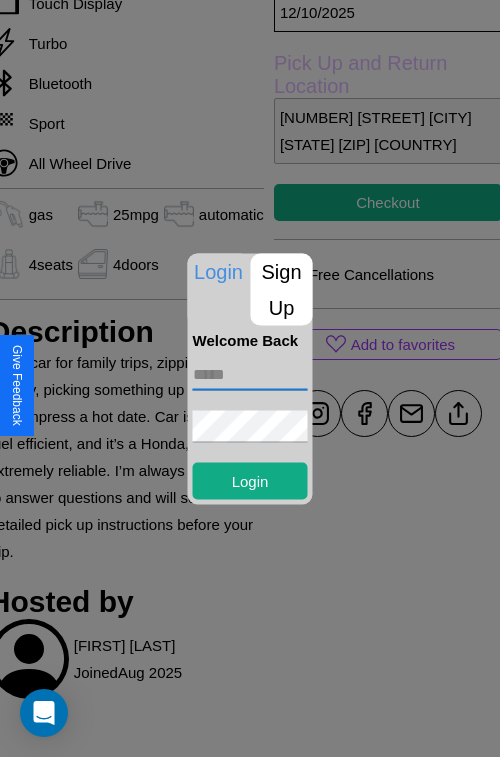 click at bounding box center (250, 374) 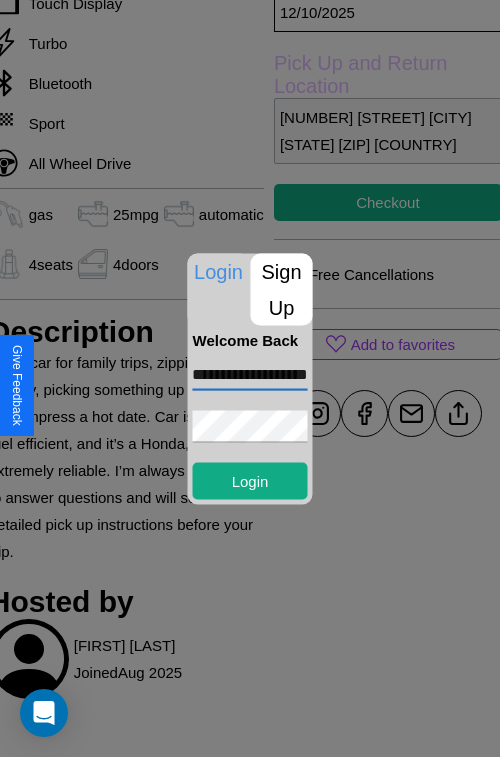 scroll, scrollTop: 0, scrollLeft: 56, axis: horizontal 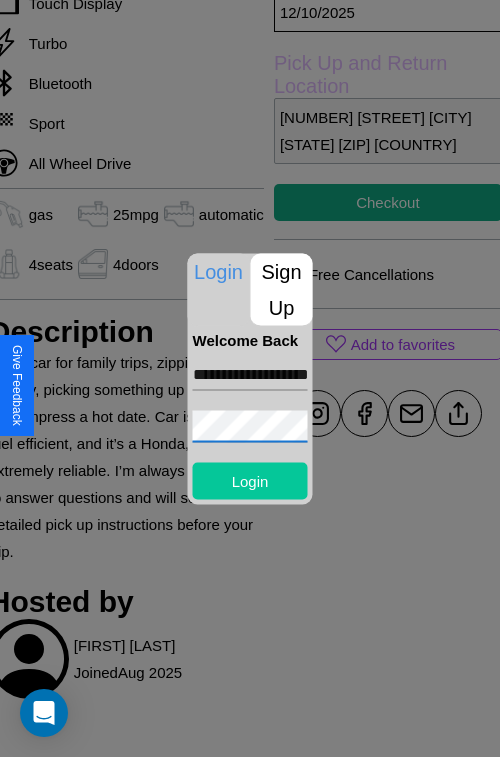 click on "Login" at bounding box center [250, 480] 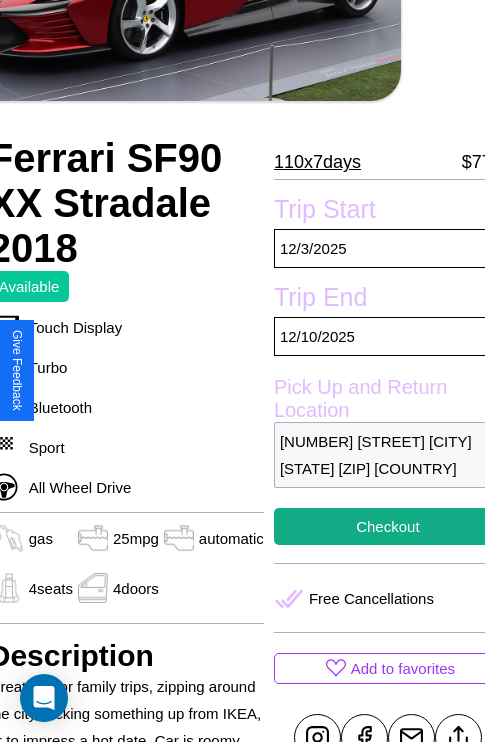 scroll, scrollTop: 95, scrollLeft: 84, axis: both 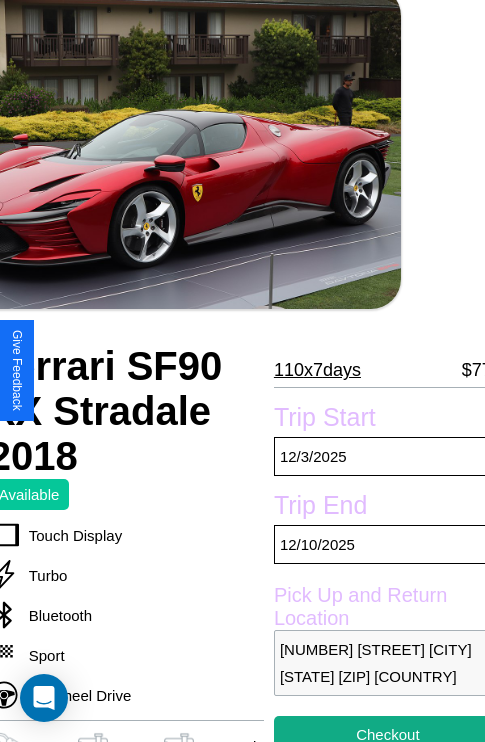 click on "110  x  7  days" at bounding box center [317, 370] 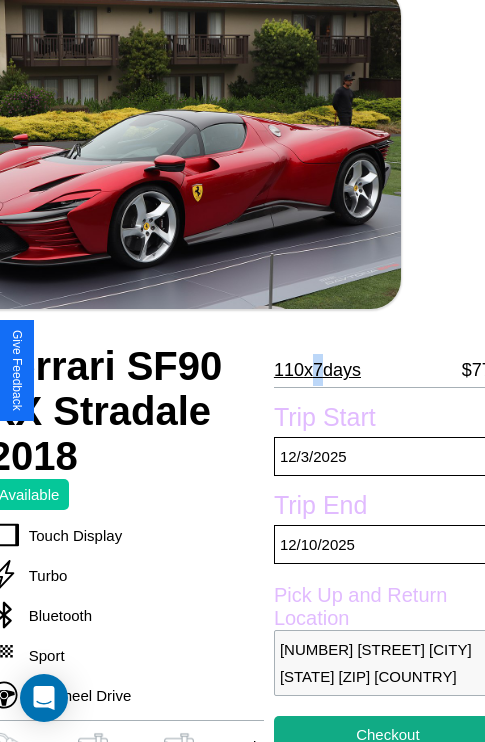 click on "110  x  7  days" at bounding box center [317, 370] 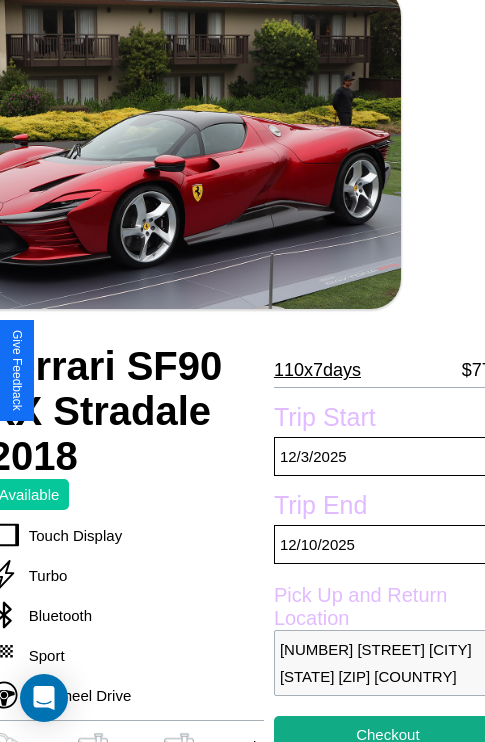 click on "110  x  7  days" at bounding box center [317, 370] 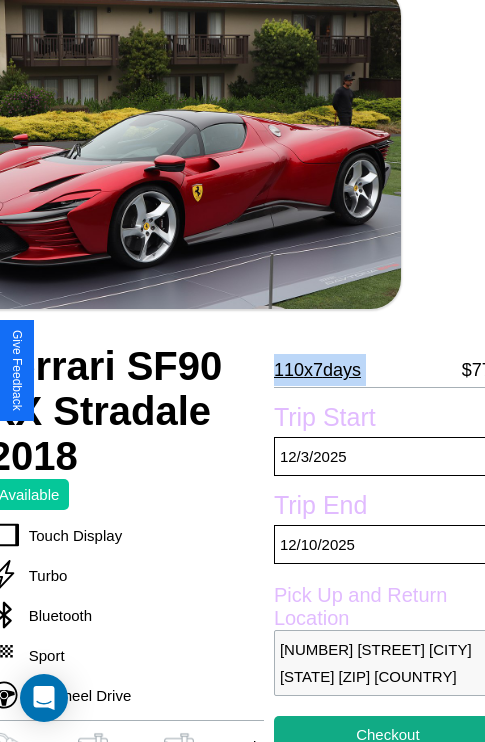 click on "110  x  7  days" at bounding box center [317, 370] 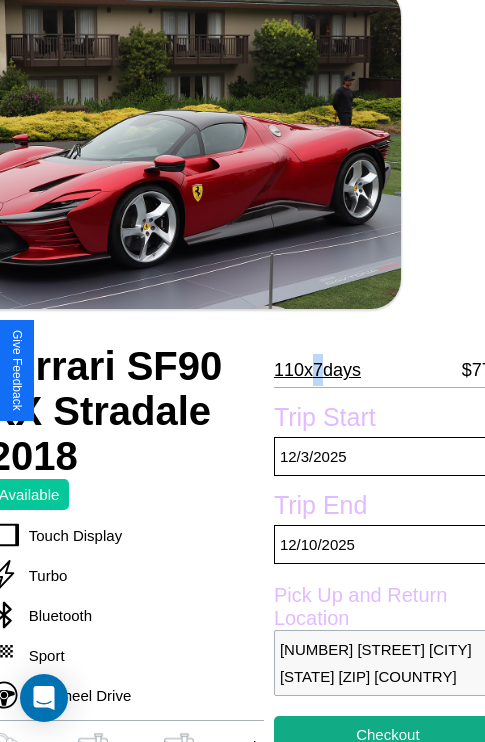 click on "110  x  7  days" at bounding box center (317, 370) 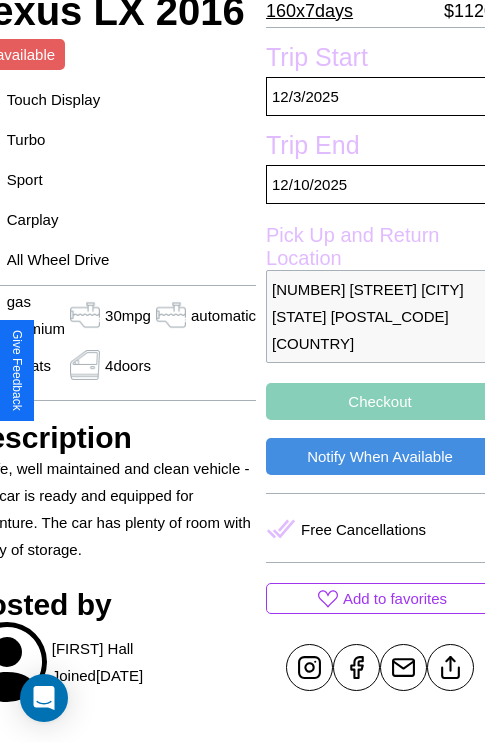 scroll, scrollTop: 499, scrollLeft: 107, axis: both 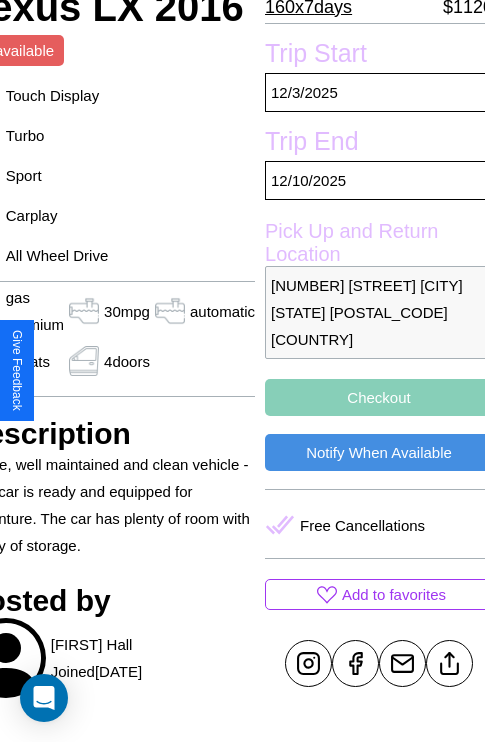 click on "Checkout" at bounding box center [379, 397] 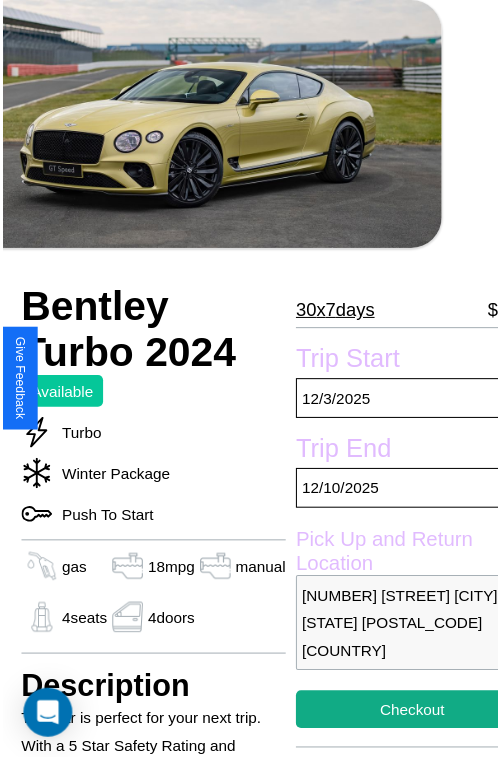 scroll, scrollTop: 100, scrollLeft: 68, axis: both 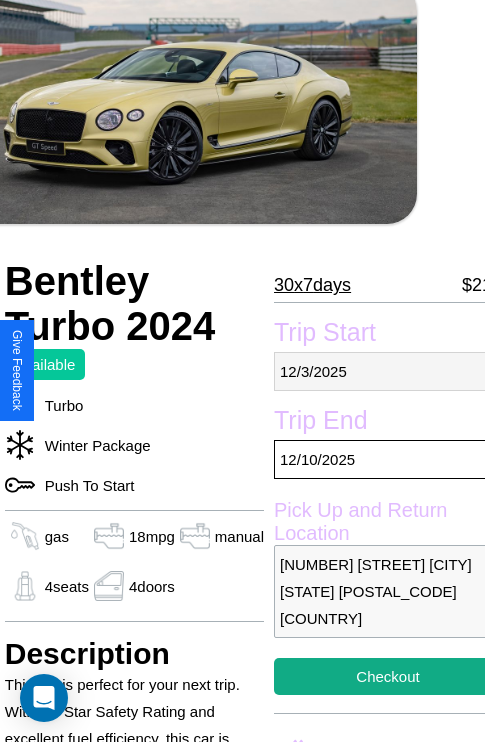 click on "[DATE]" at bounding box center [388, 371] 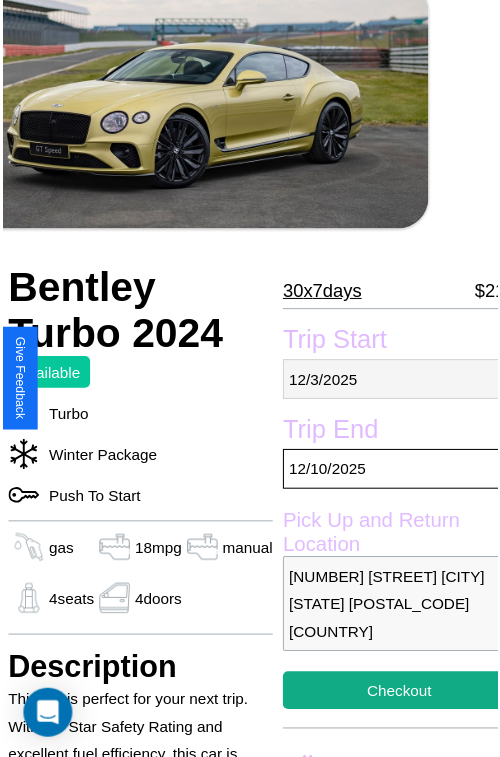select on "*" 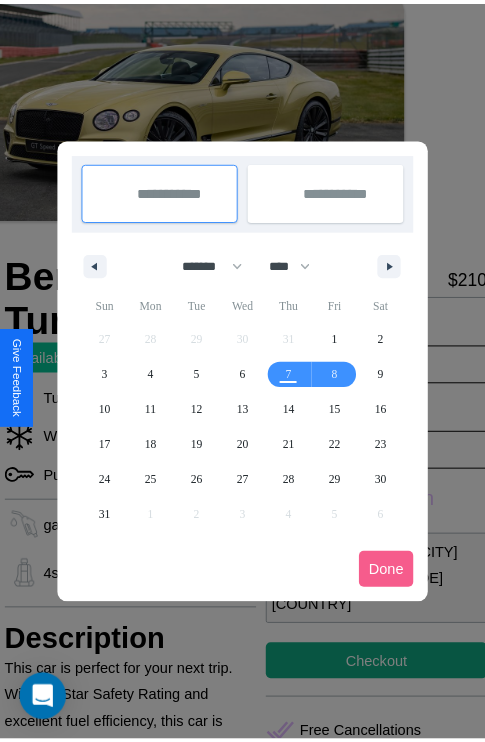 scroll, scrollTop: 0, scrollLeft: 68, axis: horizontal 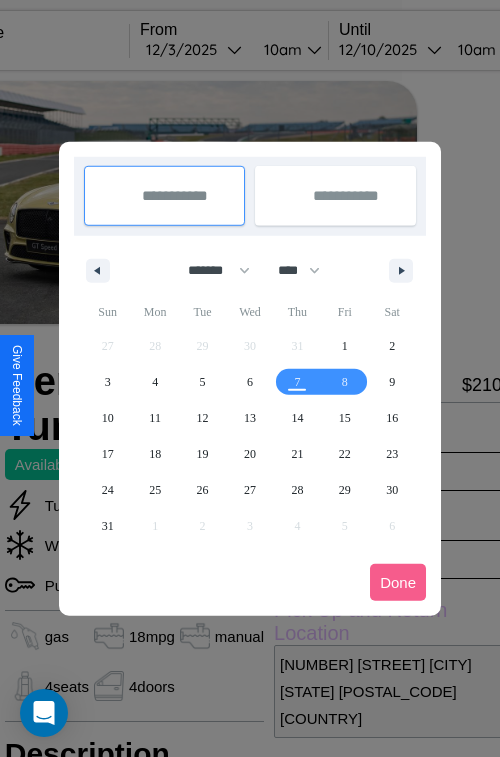 click at bounding box center (250, 378) 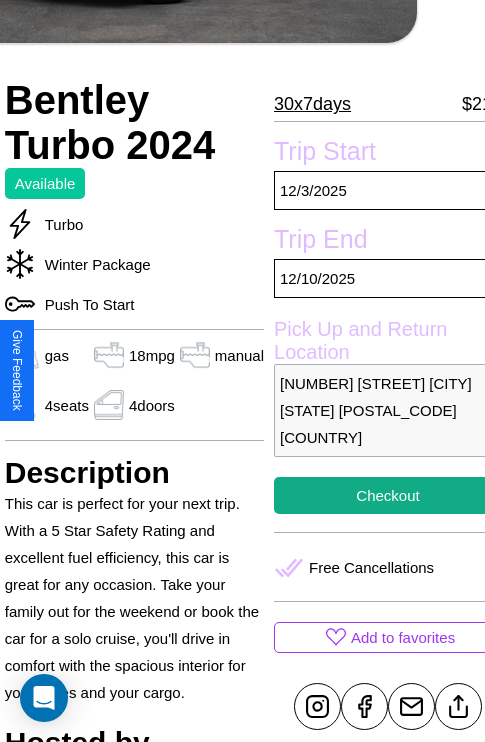 scroll, scrollTop: 307, scrollLeft: 68, axis: both 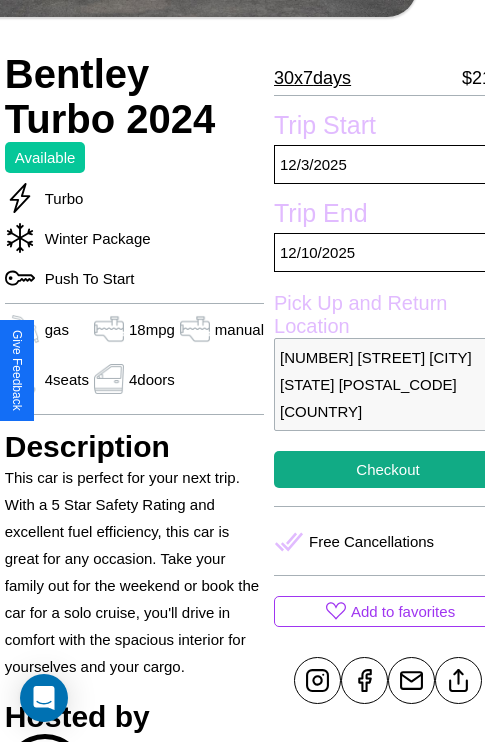 click on "8882 Pine Street  San Francisco California 48005 United States" at bounding box center [388, 384] 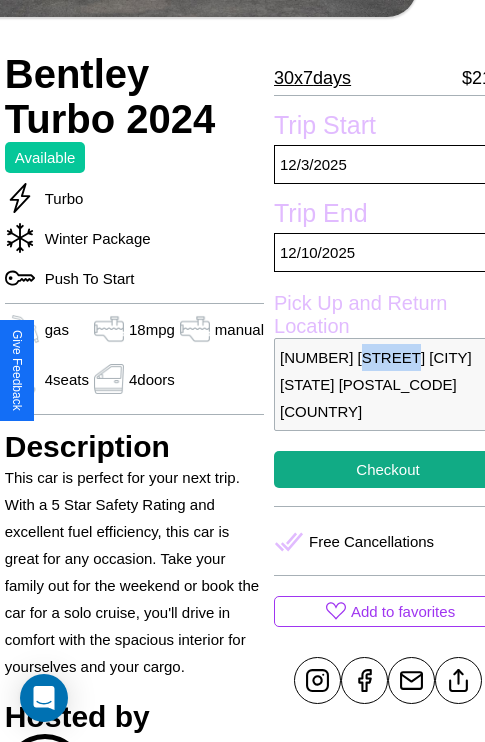 click on "8882 Pine Street  San Francisco California 48005 United States" at bounding box center (388, 384) 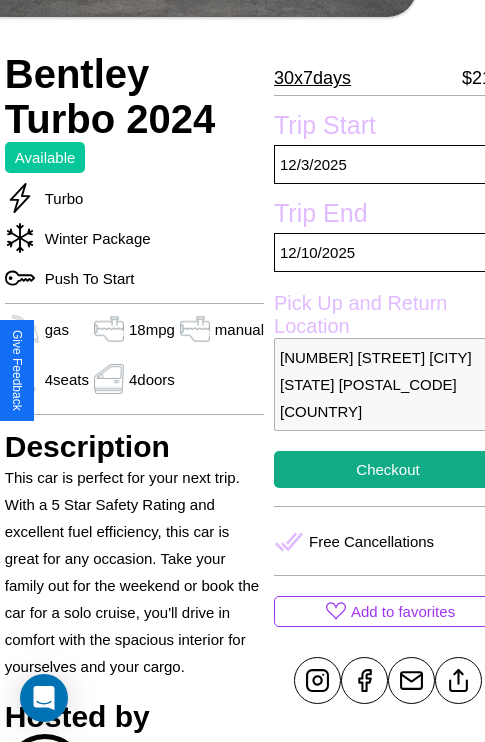 click on "8882 Pine Street  San Francisco California 48005 United States" at bounding box center [388, 384] 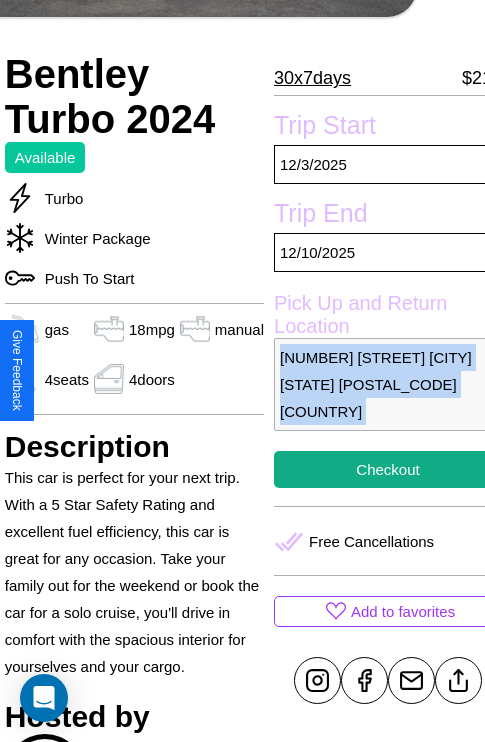 click on "8882 Pine Street  San Francisco California 48005 United States" at bounding box center [388, 384] 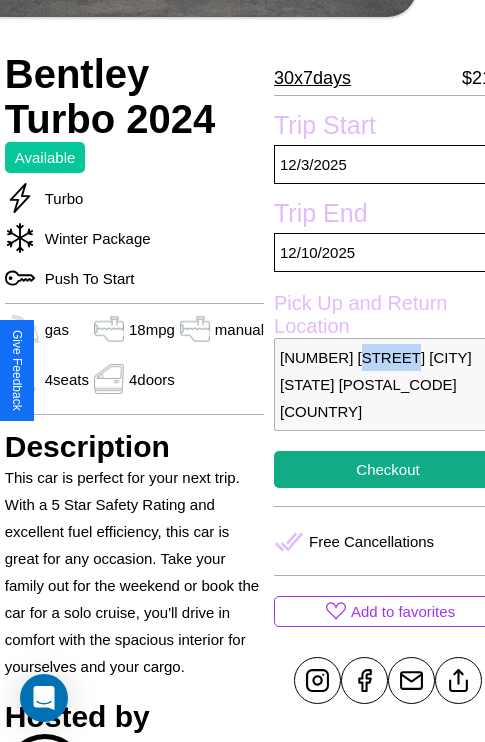 click on "8882 Pine Street  San Francisco California 48005 United States" at bounding box center (388, 384) 